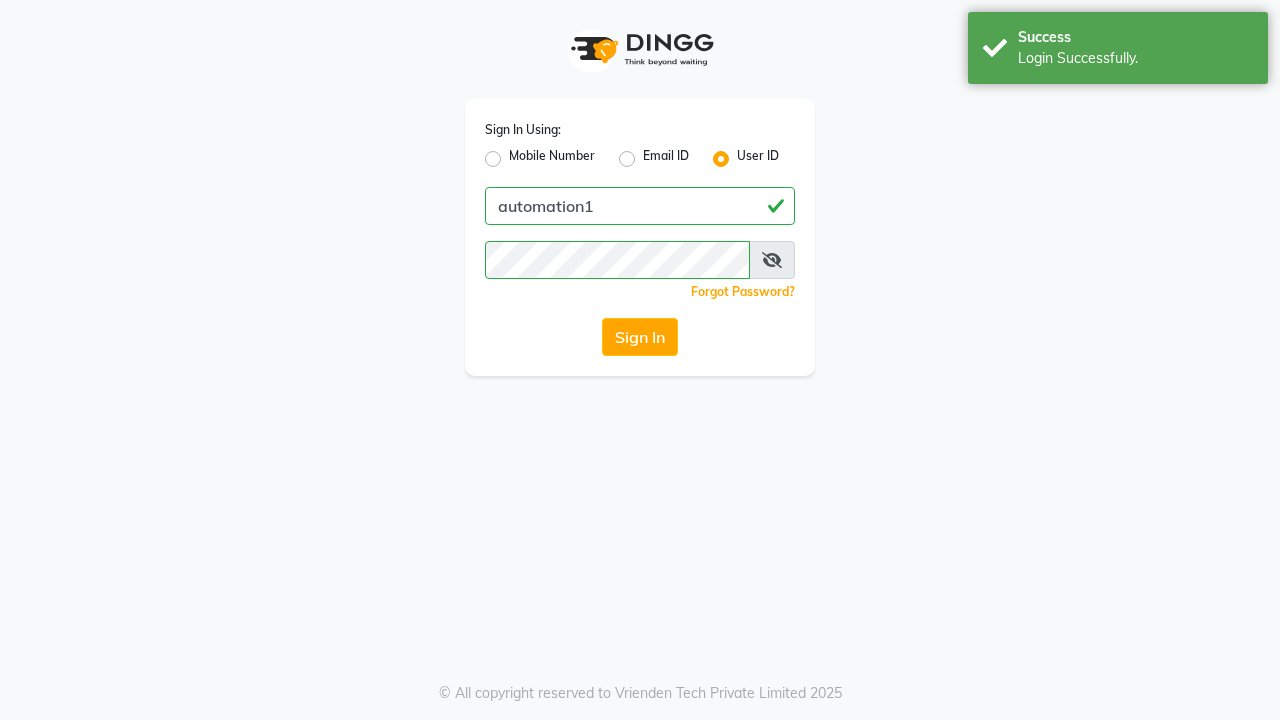 scroll, scrollTop: 0, scrollLeft: 0, axis: both 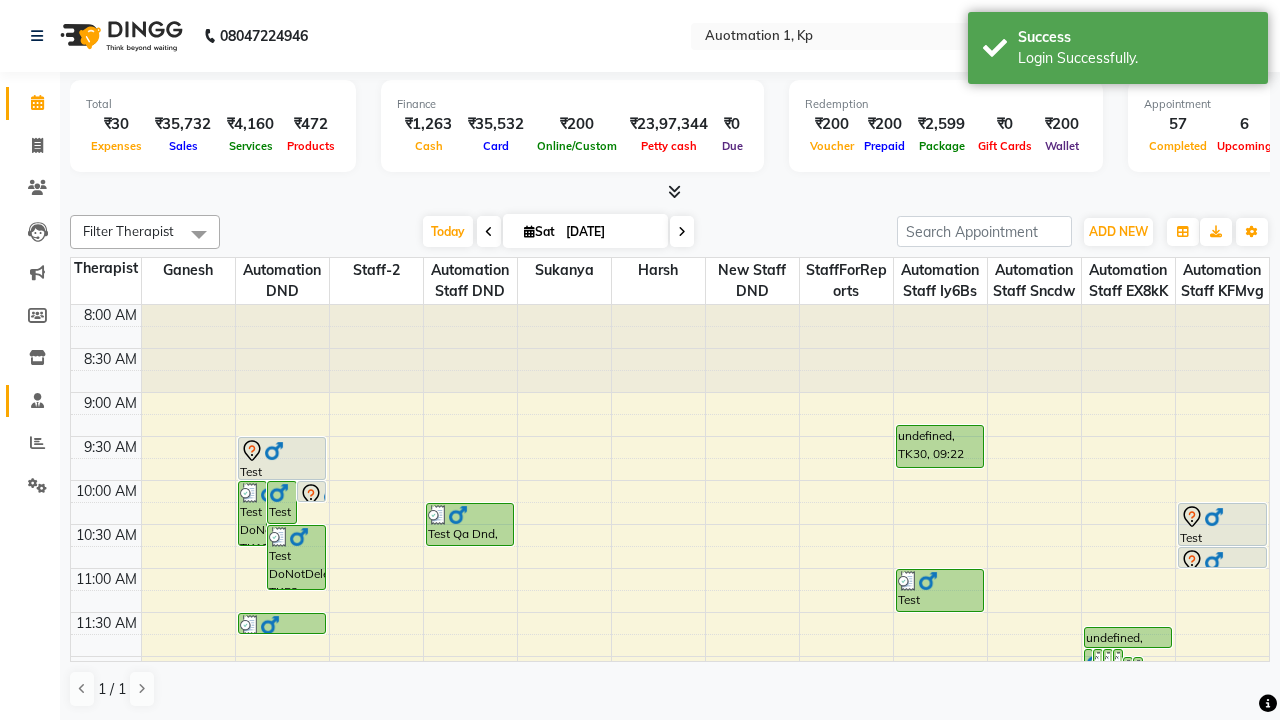 click 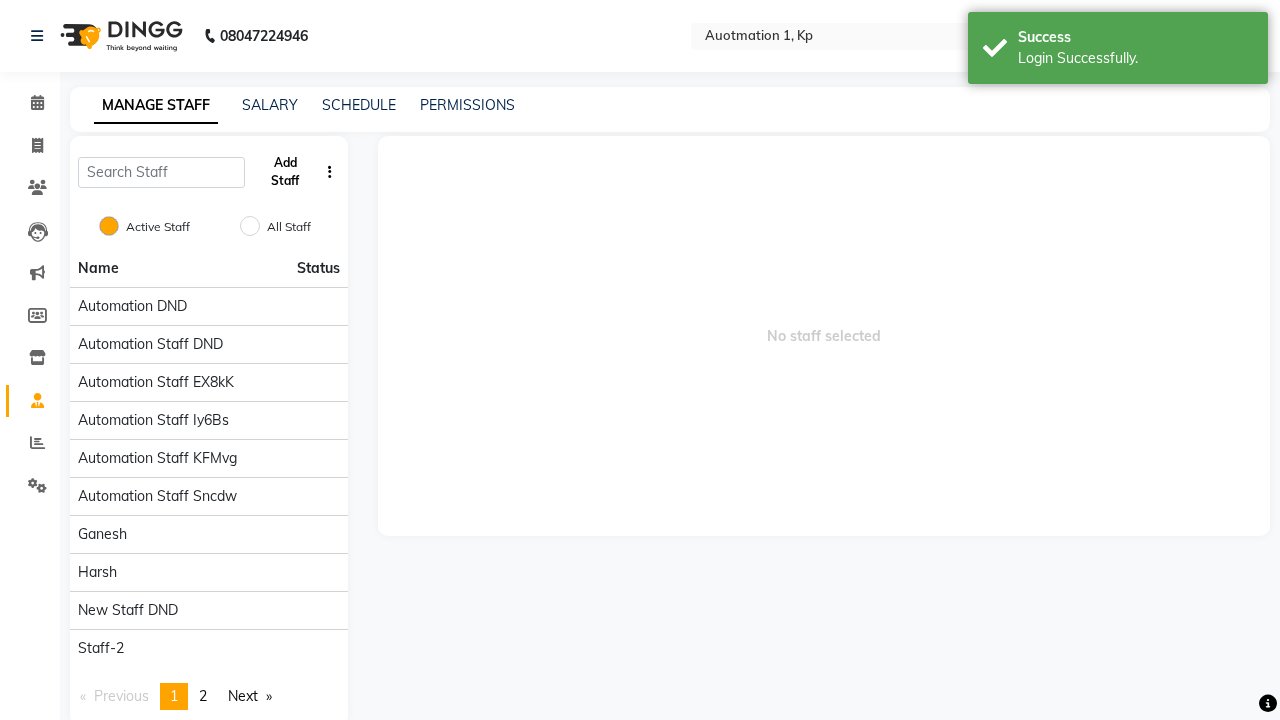 click on "Add Staff" 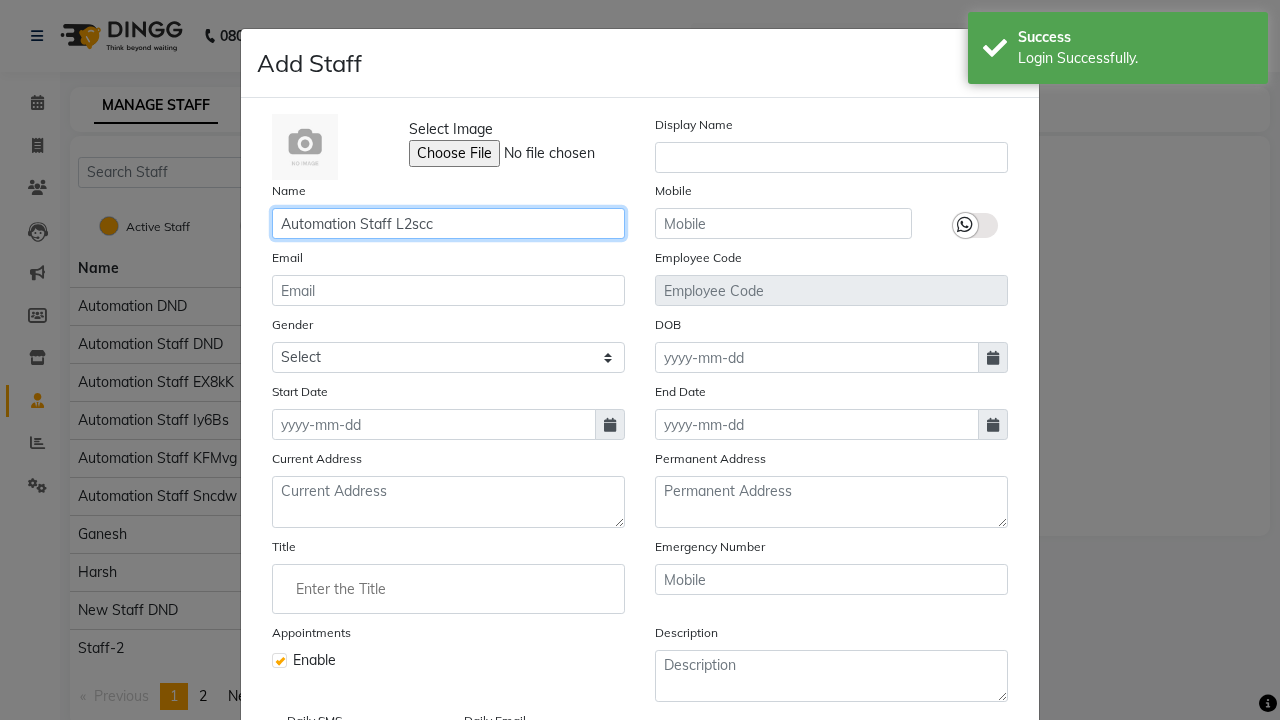 type on "Automation Staff L2scc" 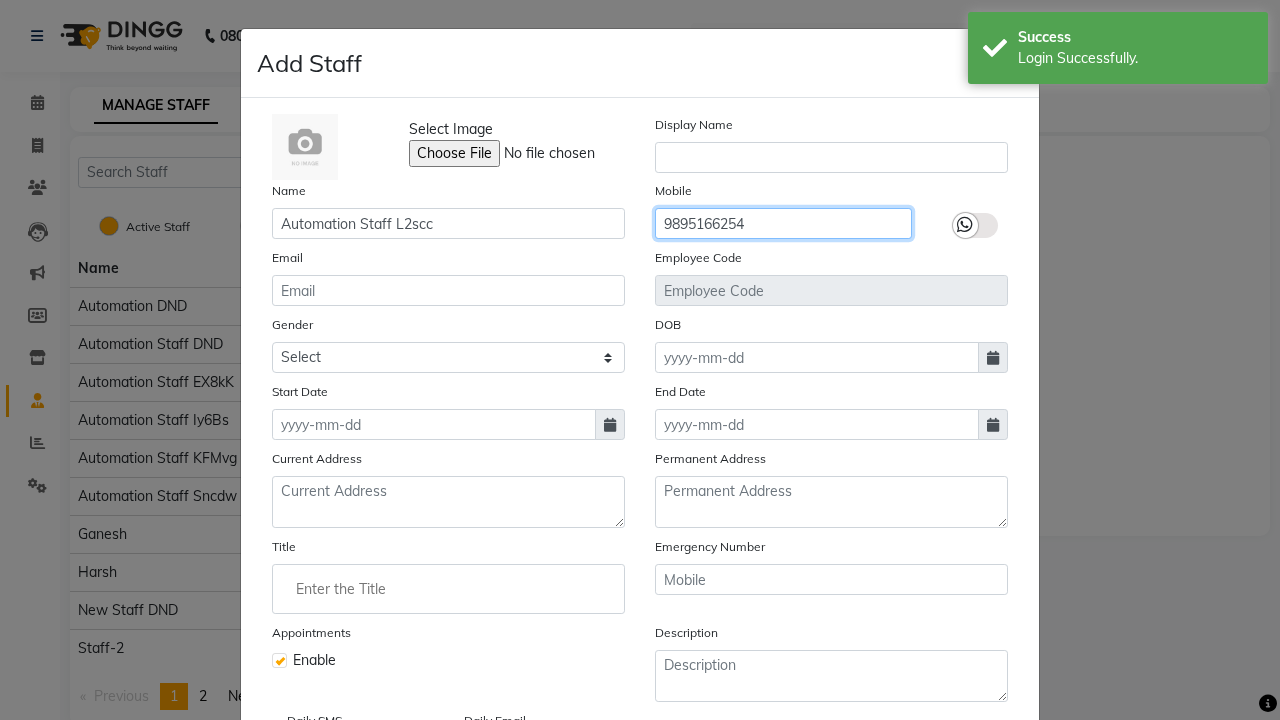 type on "9895166254" 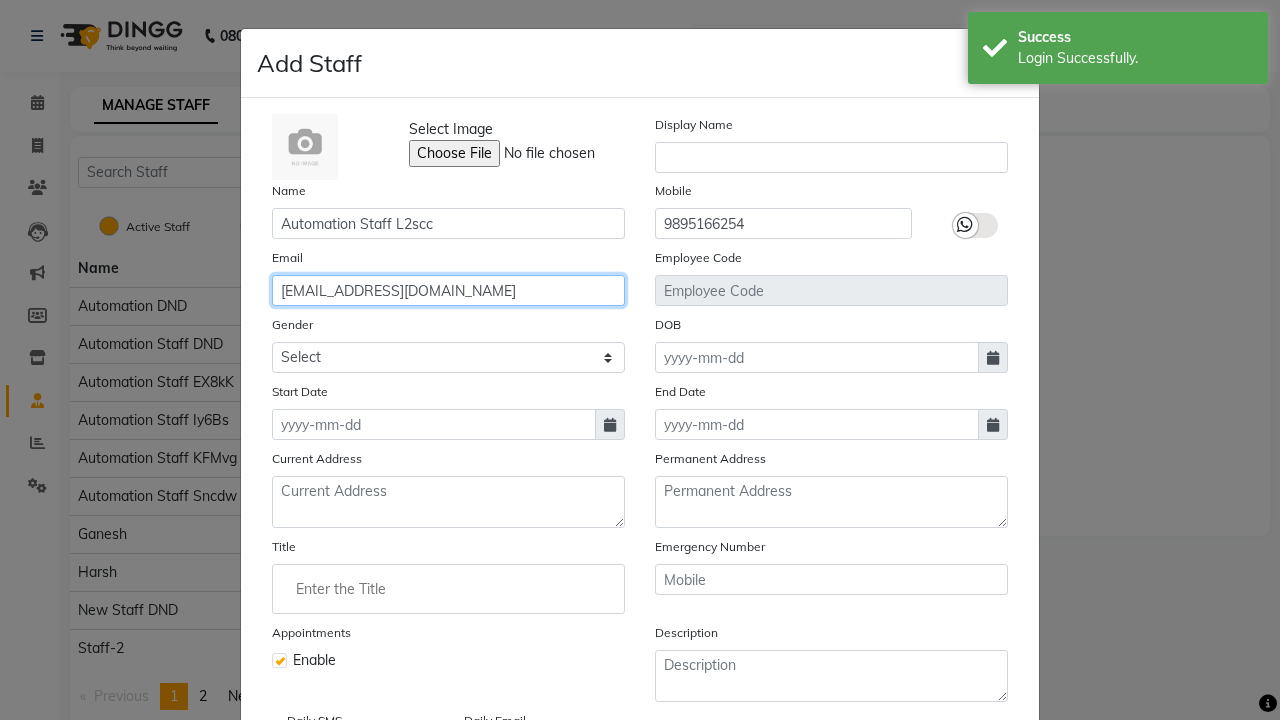 type on "[EMAIL_ADDRESS][DOMAIN_NAME]" 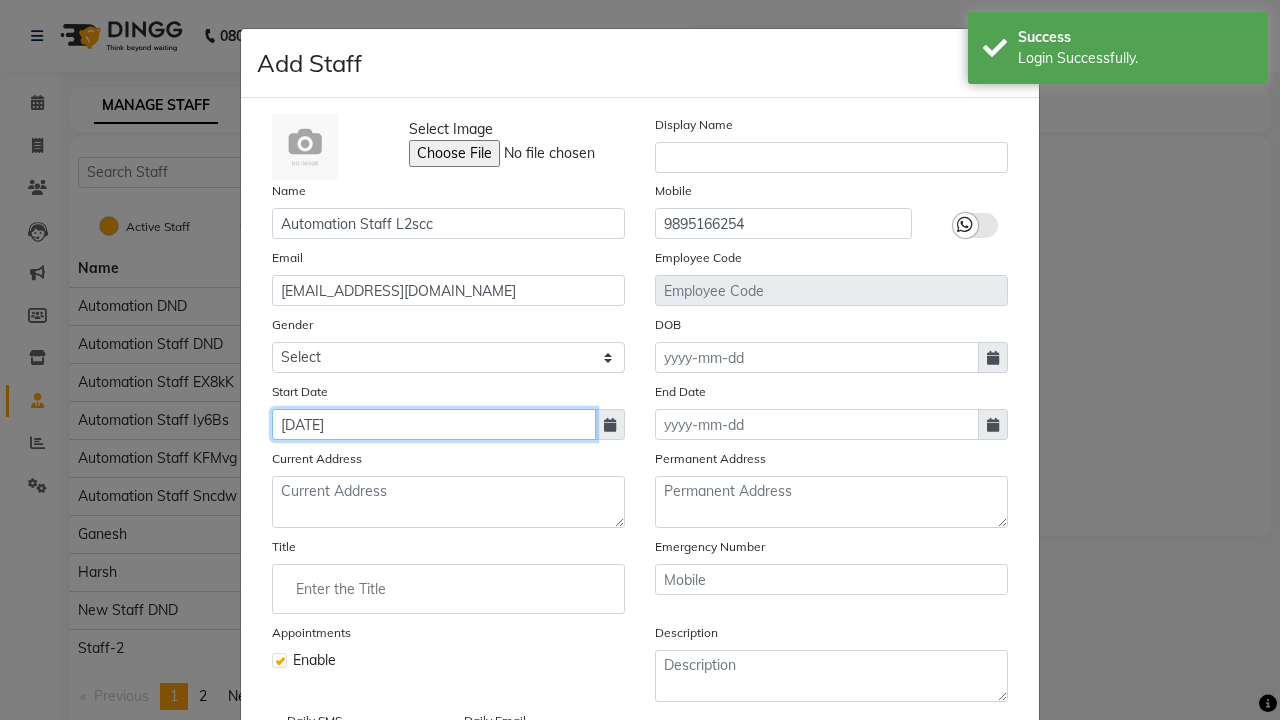 type on "[DATE]" 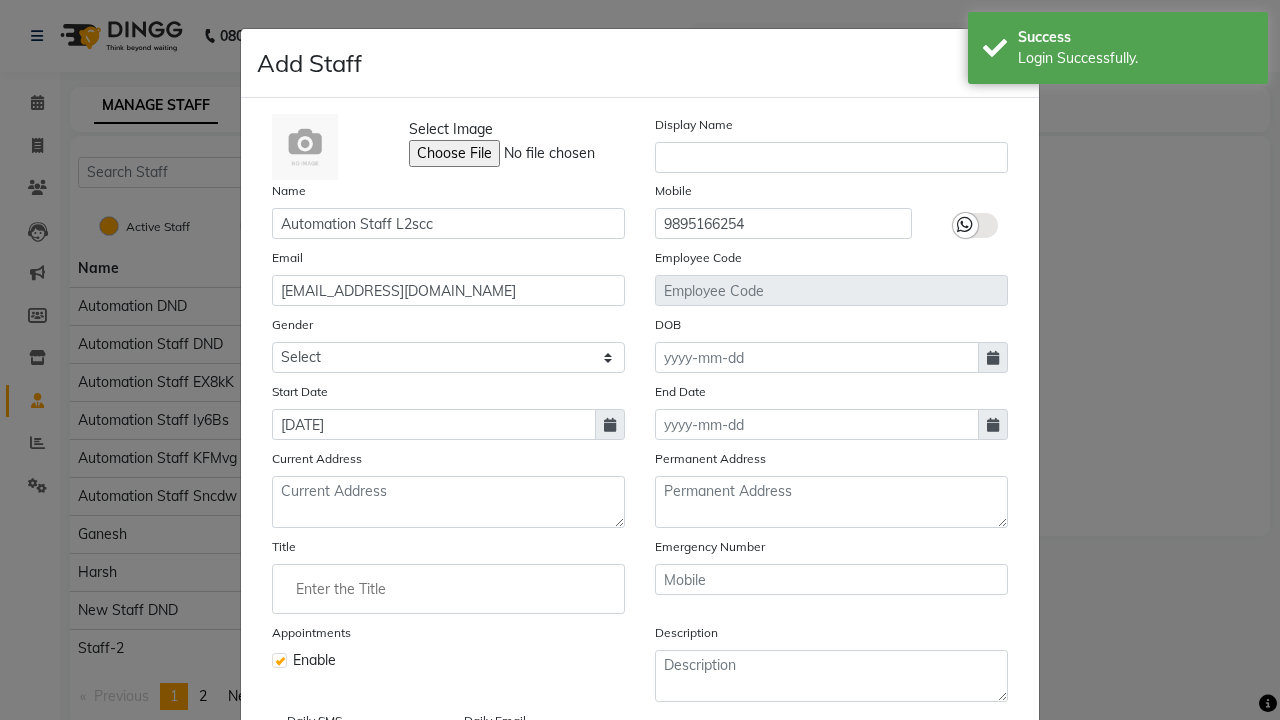 click on "Save" at bounding box center [988, 814] 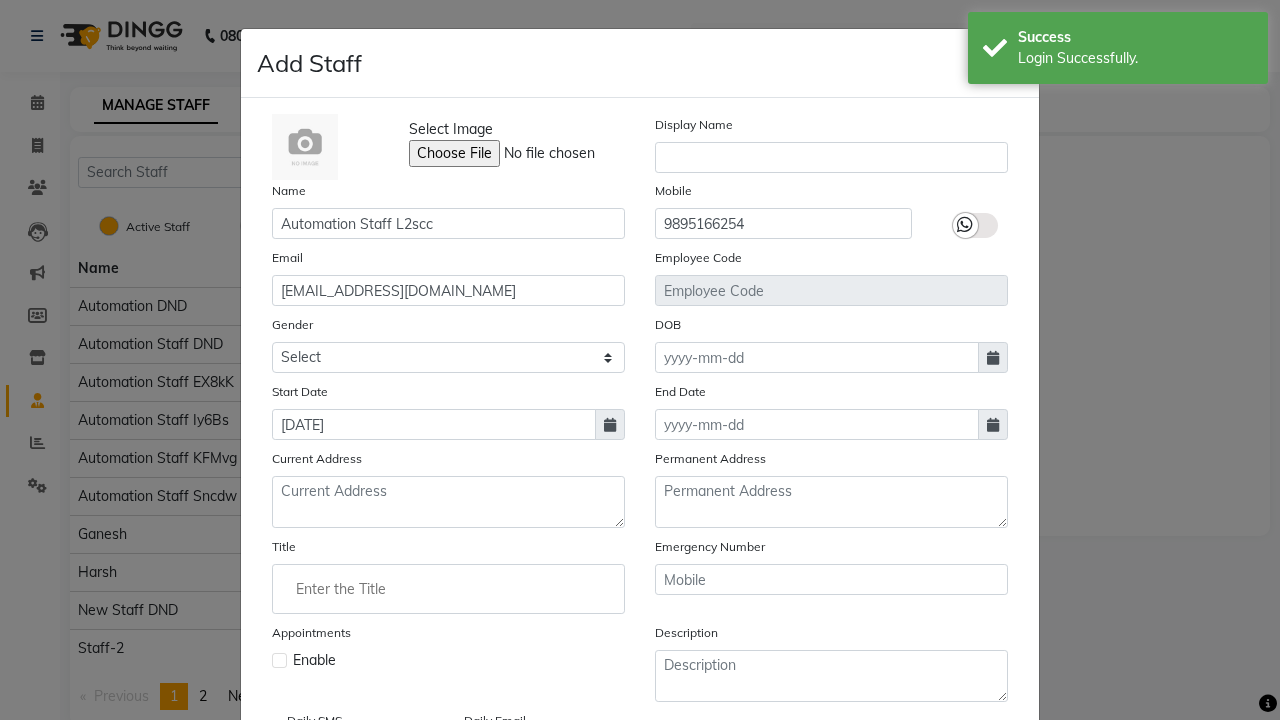 type 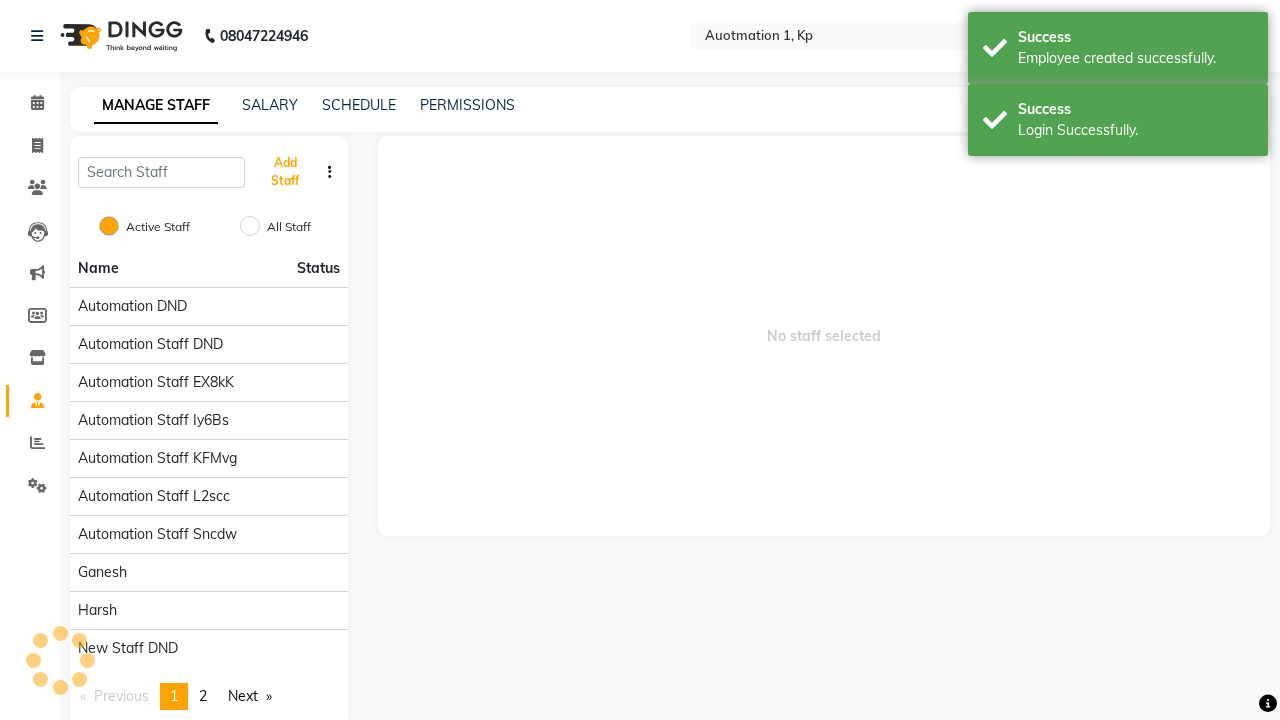 scroll, scrollTop: 162, scrollLeft: 0, axis: vertical 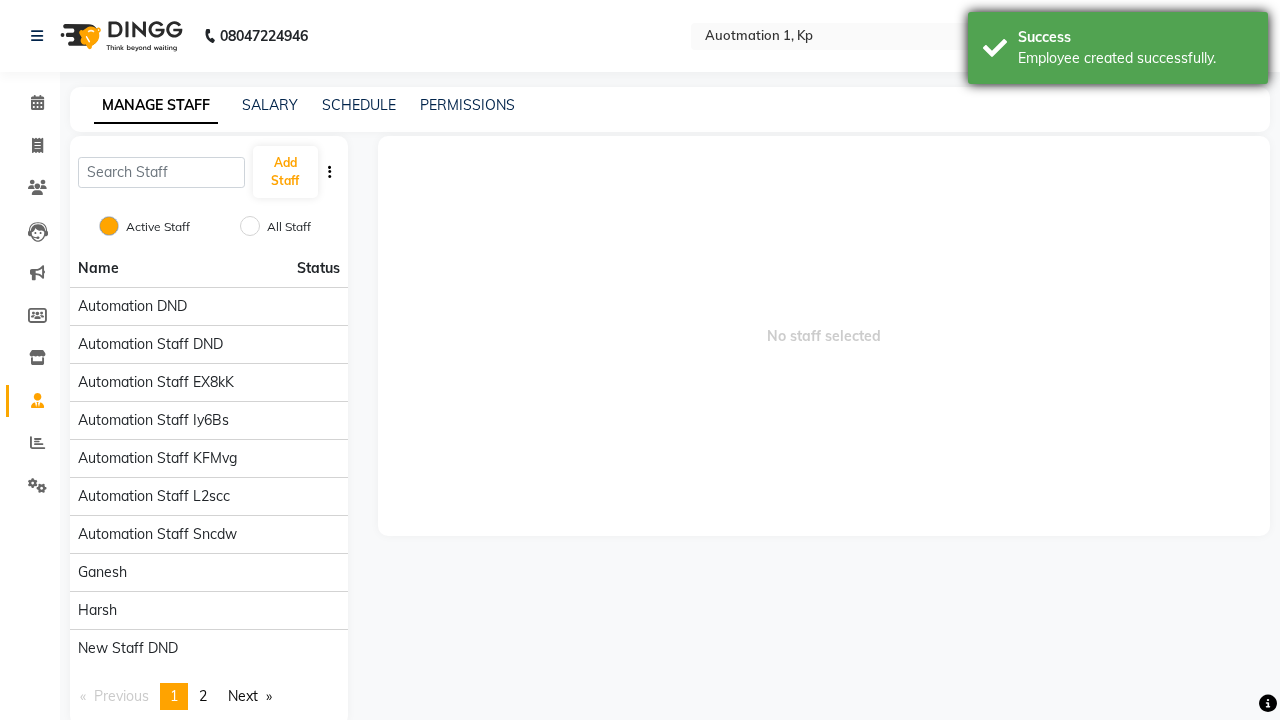 click on "Employee created successfully." at bounding box center (1135, 58) 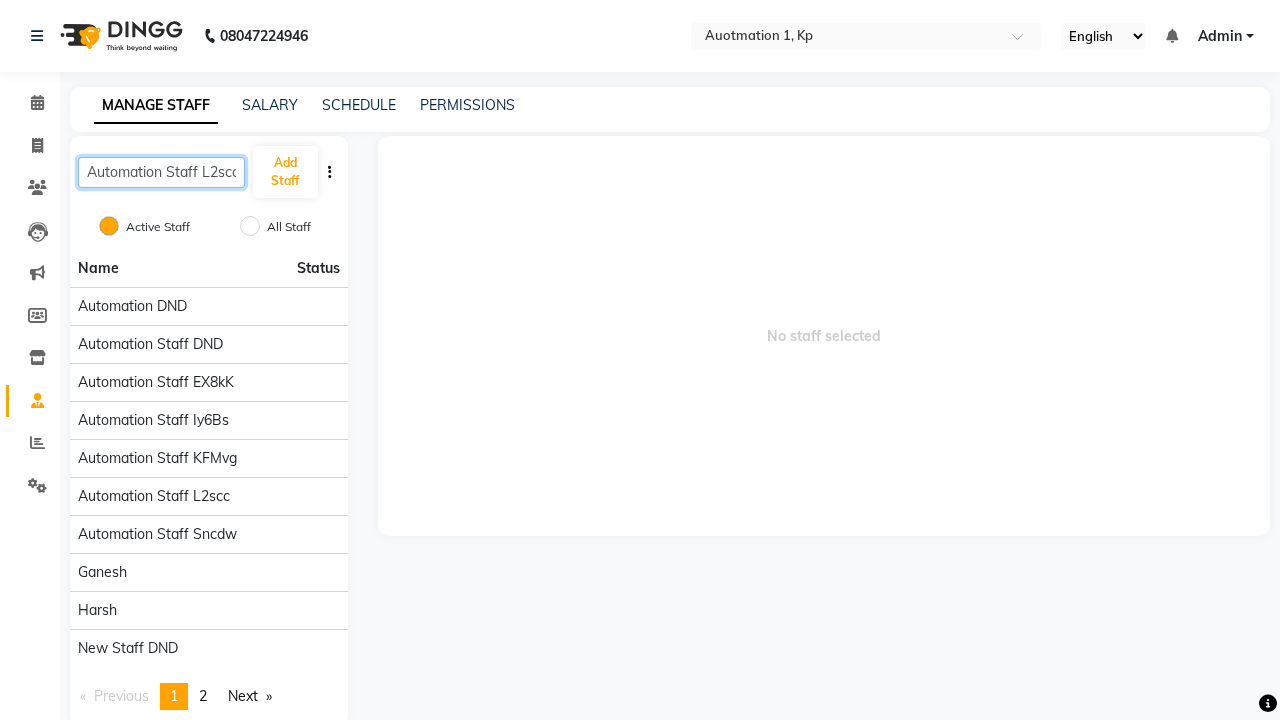 scroll, scrollTop: 0, scrollLeft: 3, axis: horizontal 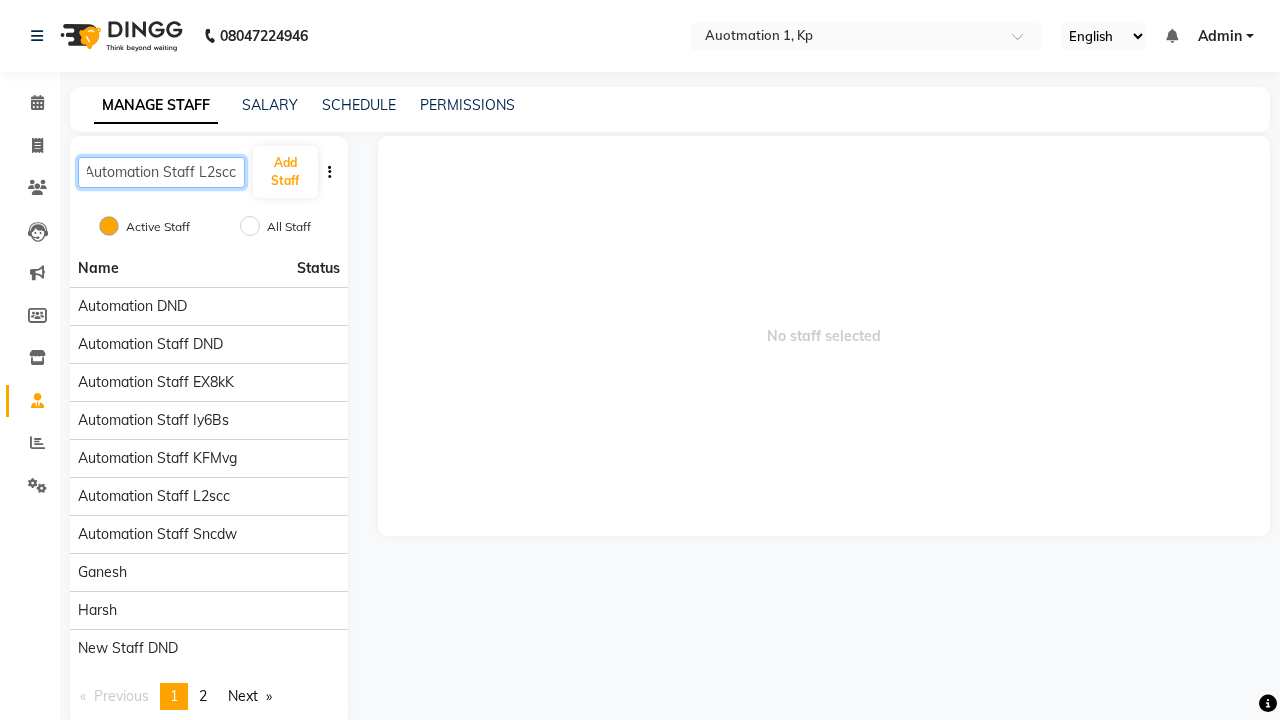 type on "Automation Staff L2scc" 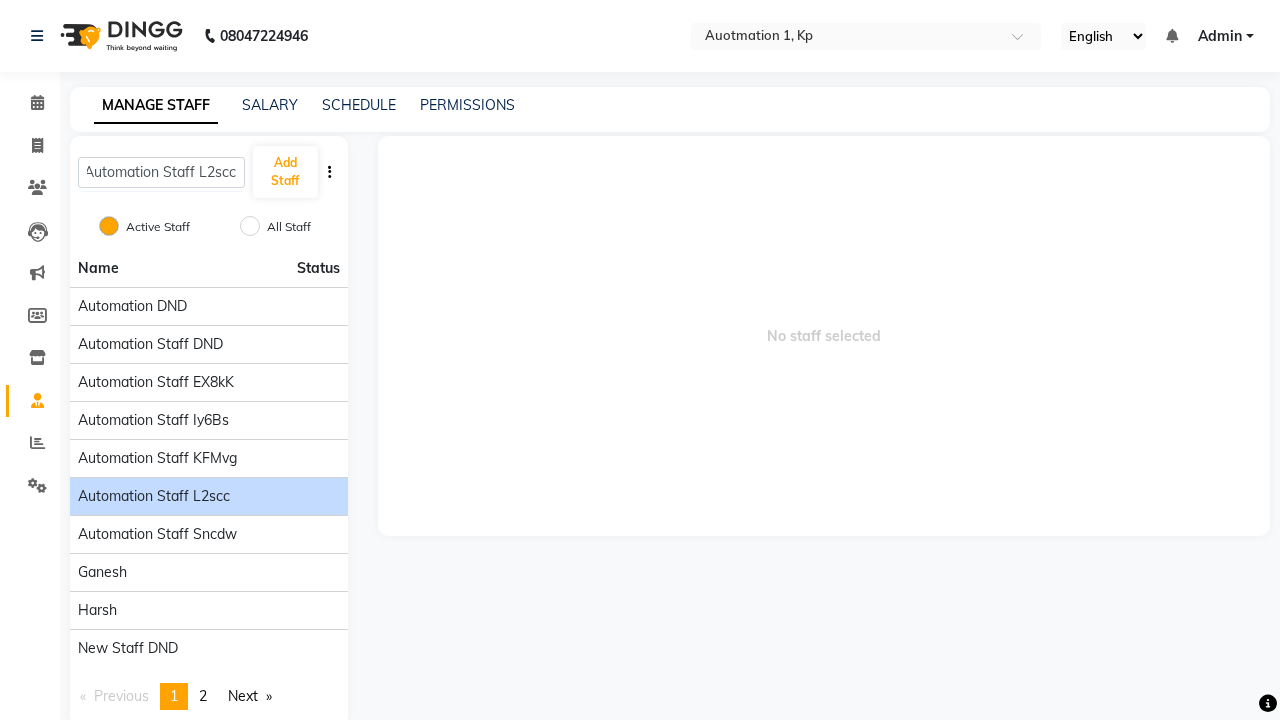 click on "Automation Staff L2scc" 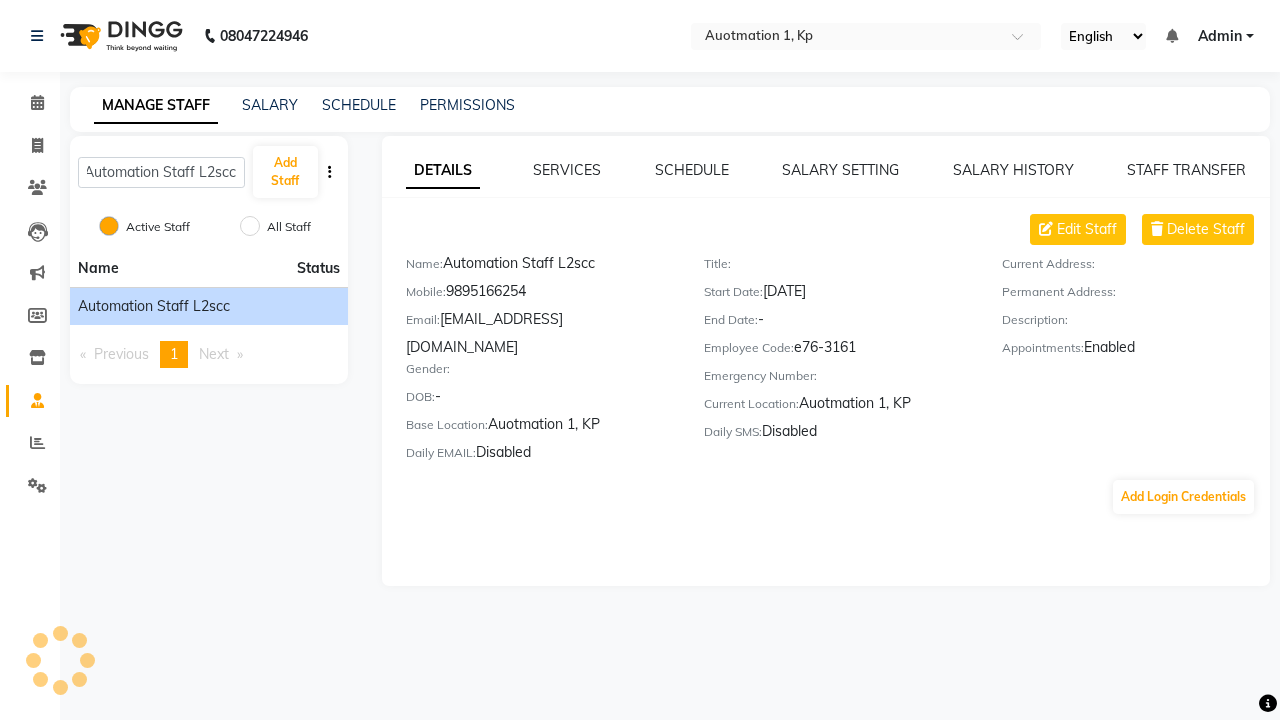 scroll, scrollTop: 0, scrollLeft: 0, axis: both 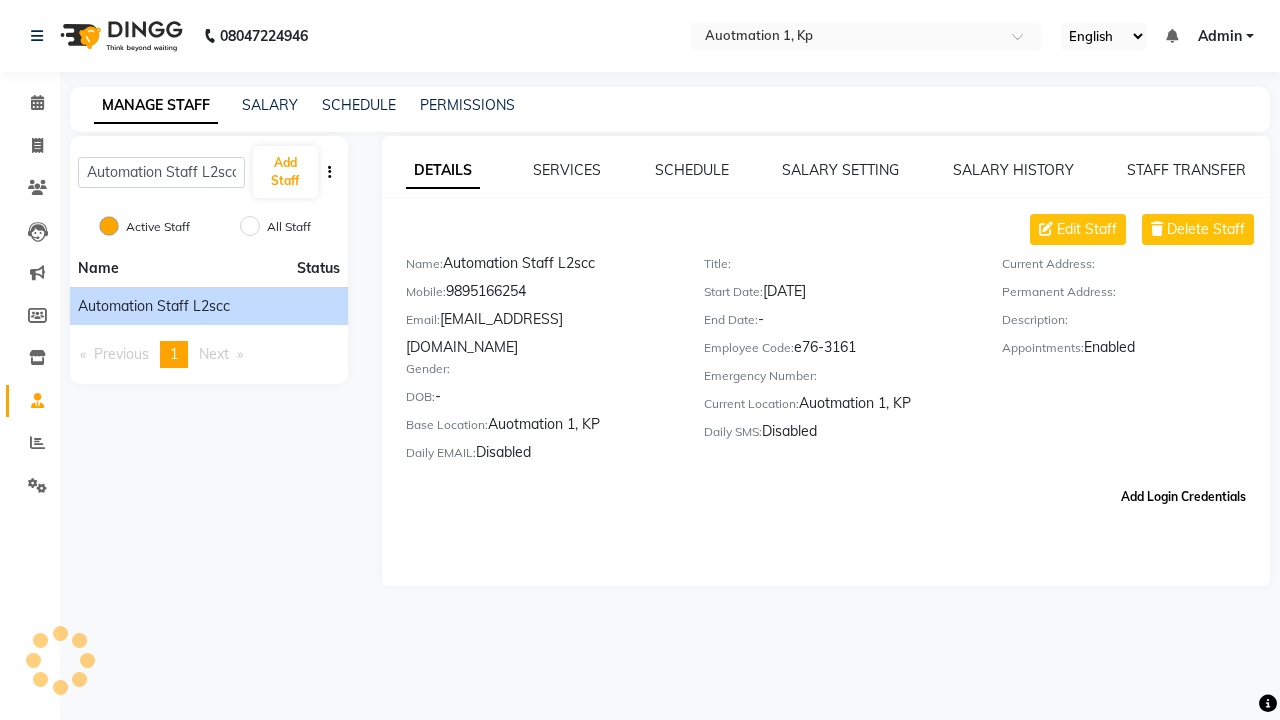 click on "Add Login Credentials" 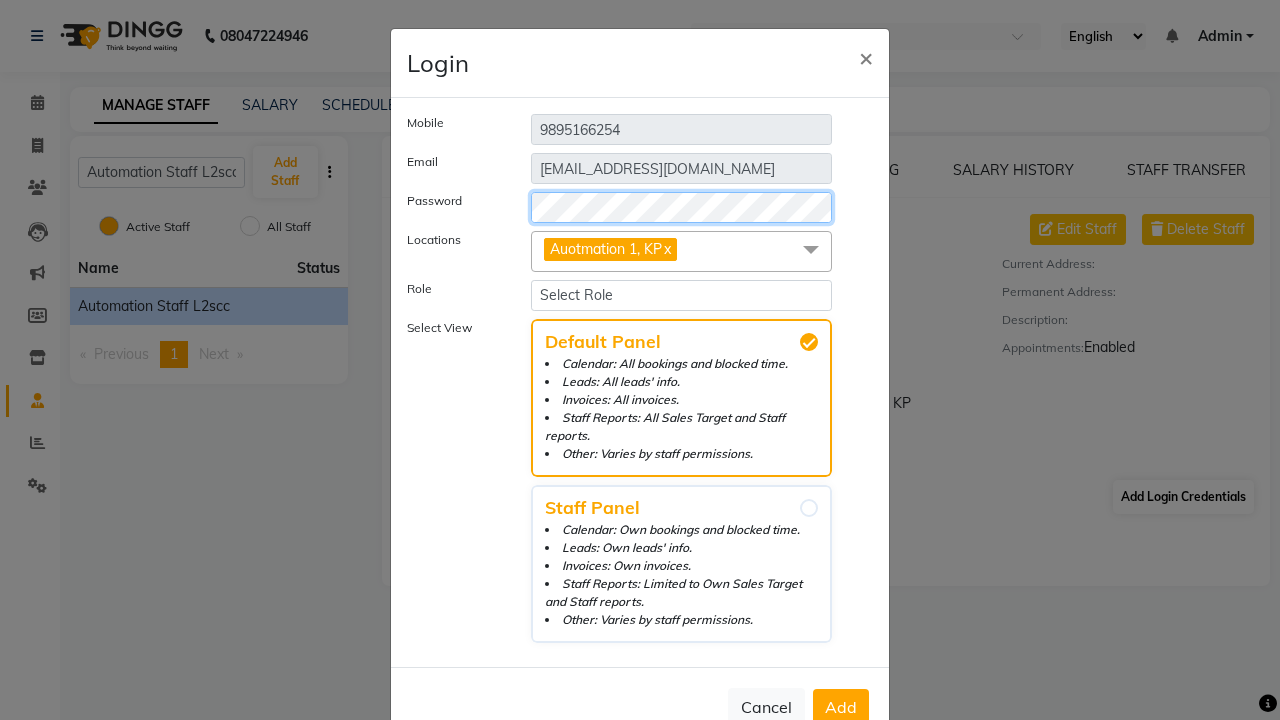 select on "204" 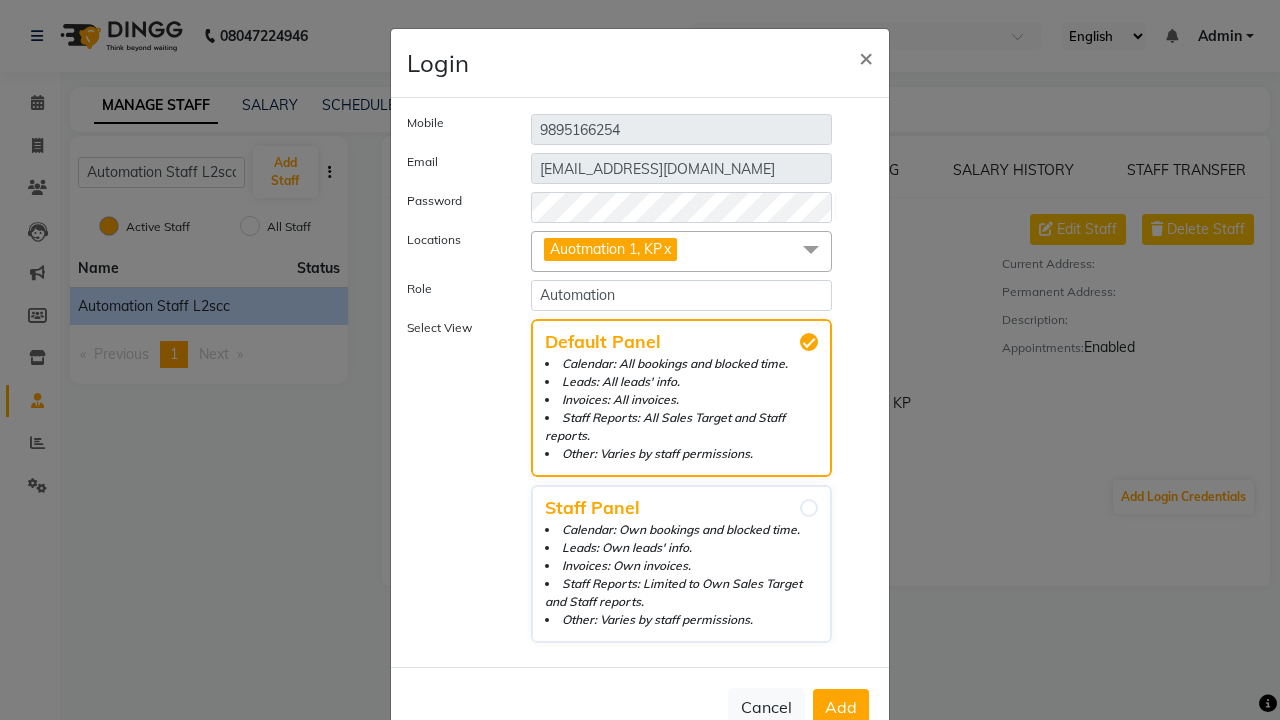 click on "Add" 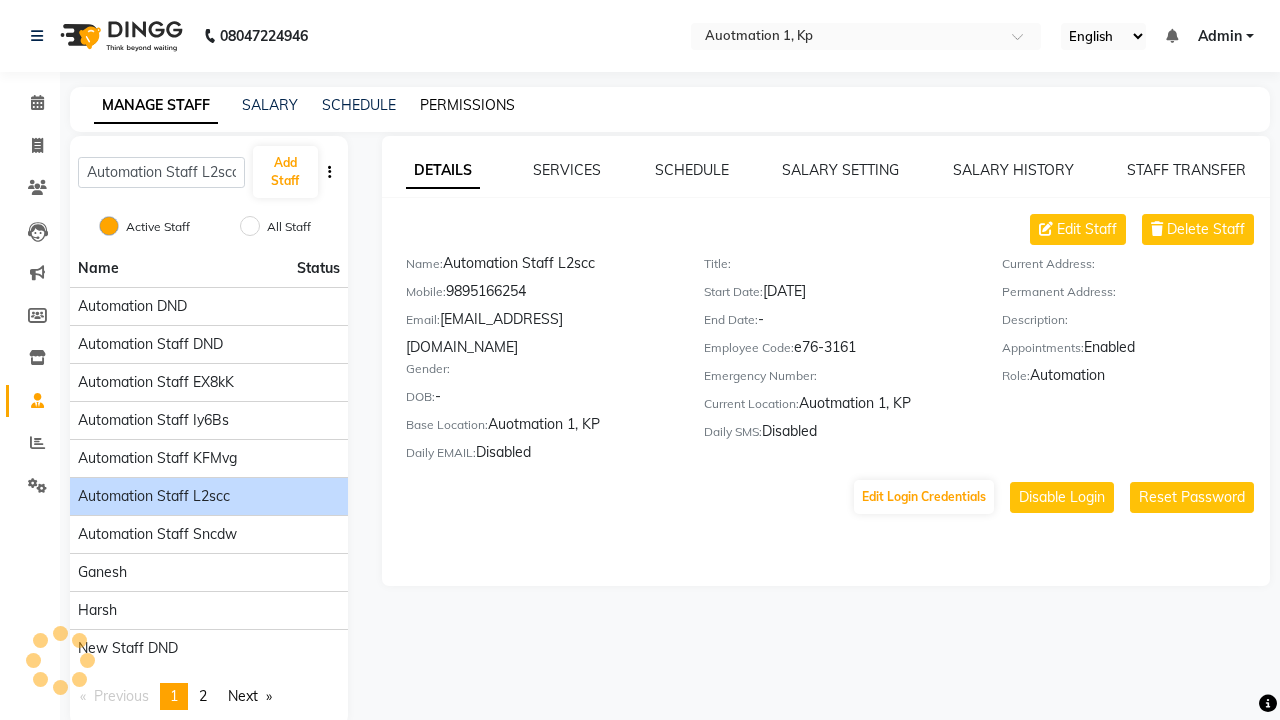 click on "PERMISSIONS" 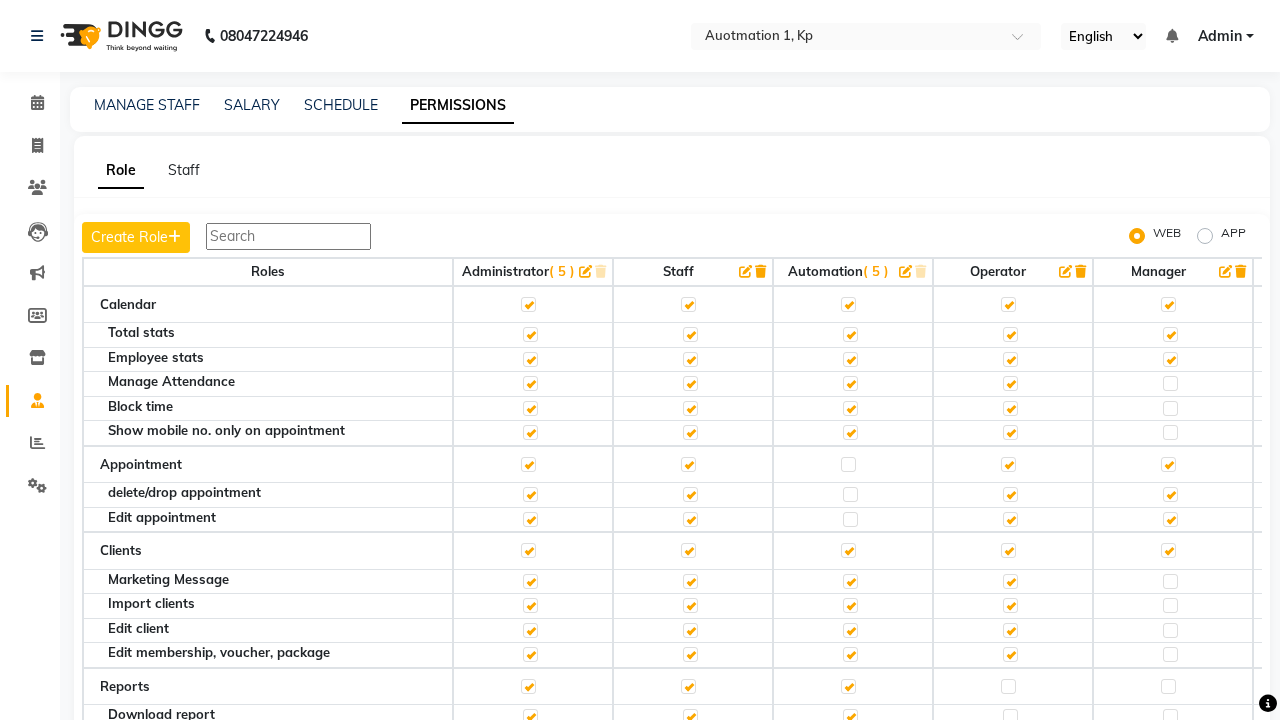 click 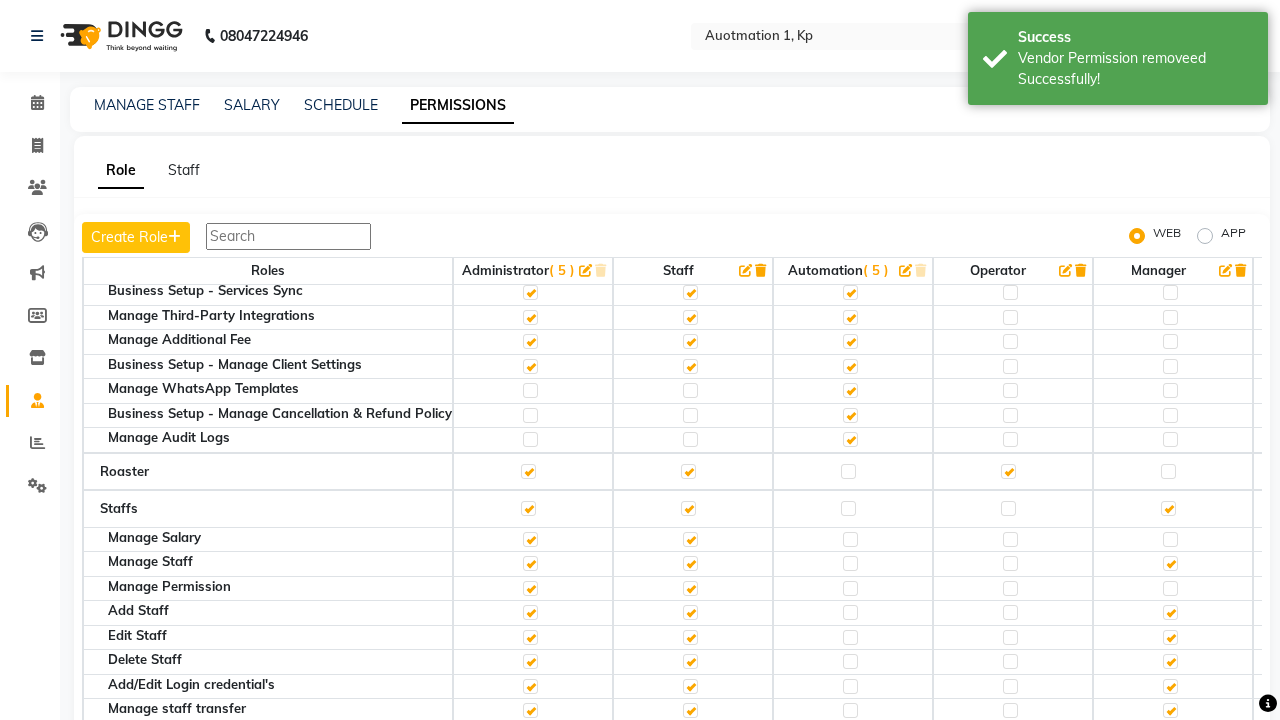 click 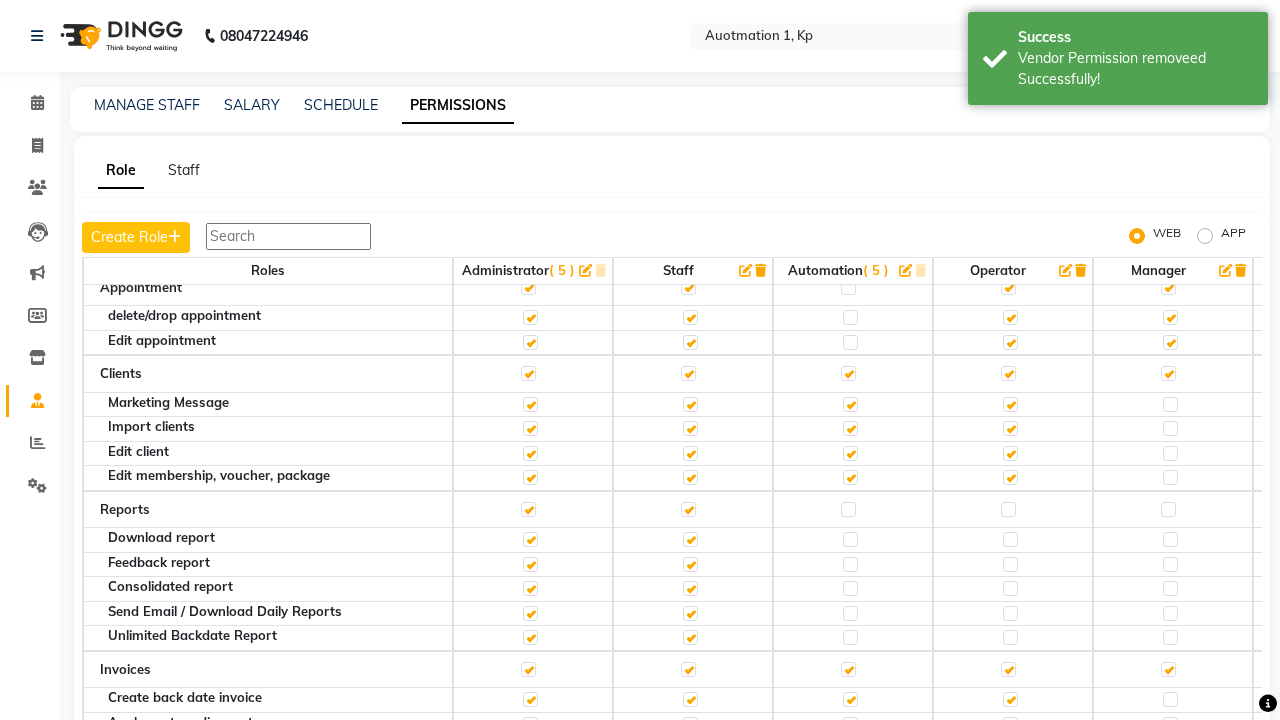 click 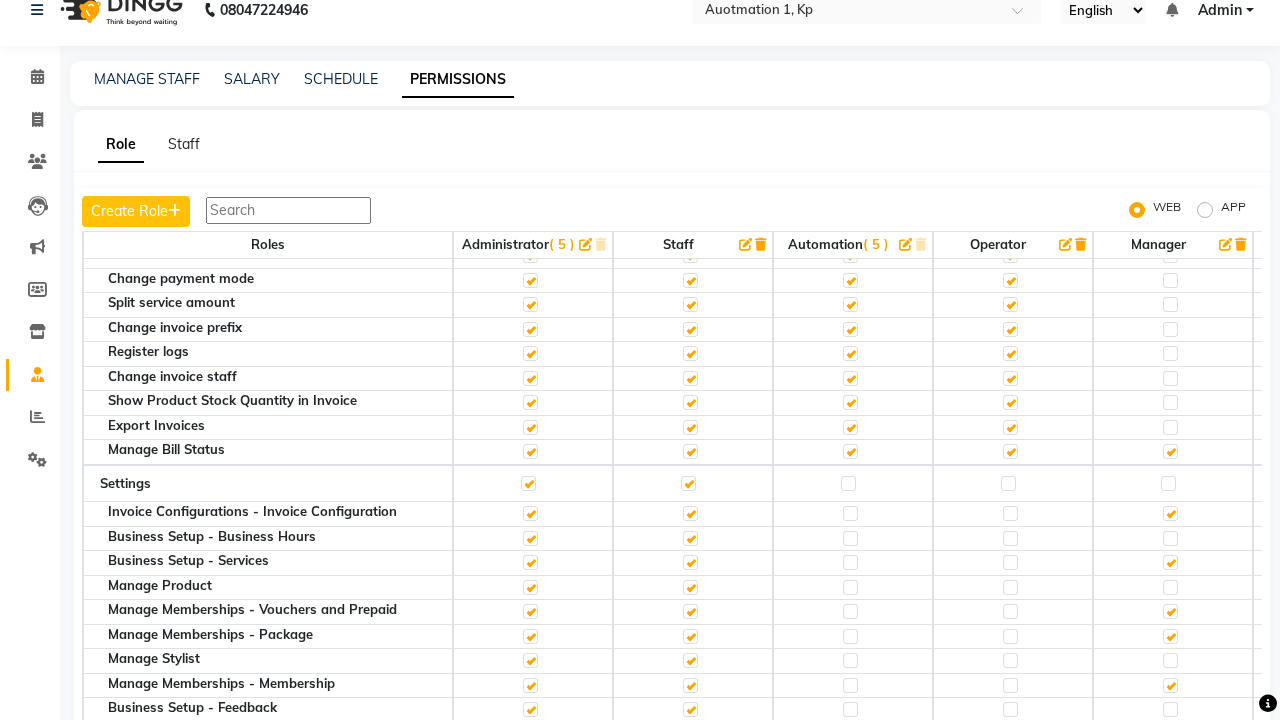 scroll, scrollTop: 25, scrollLeft: 0, axis: vertical 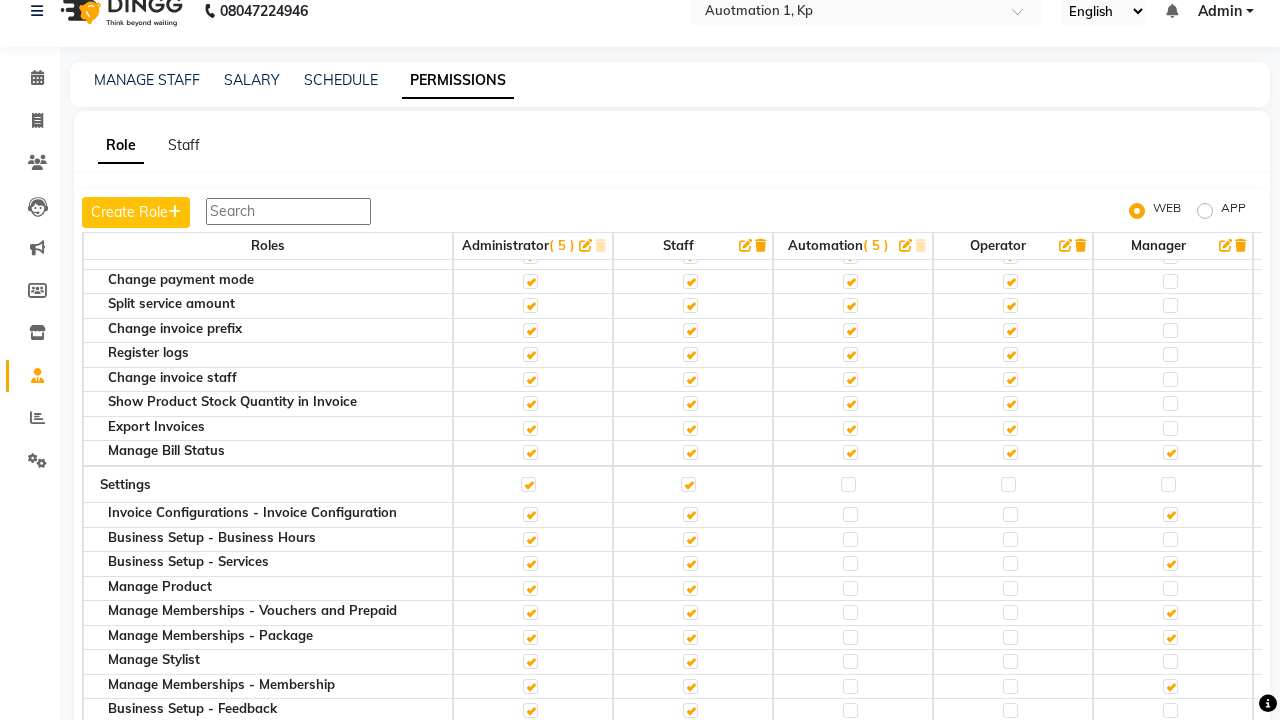 click on "Admin" at bounding box center (1220, 11) 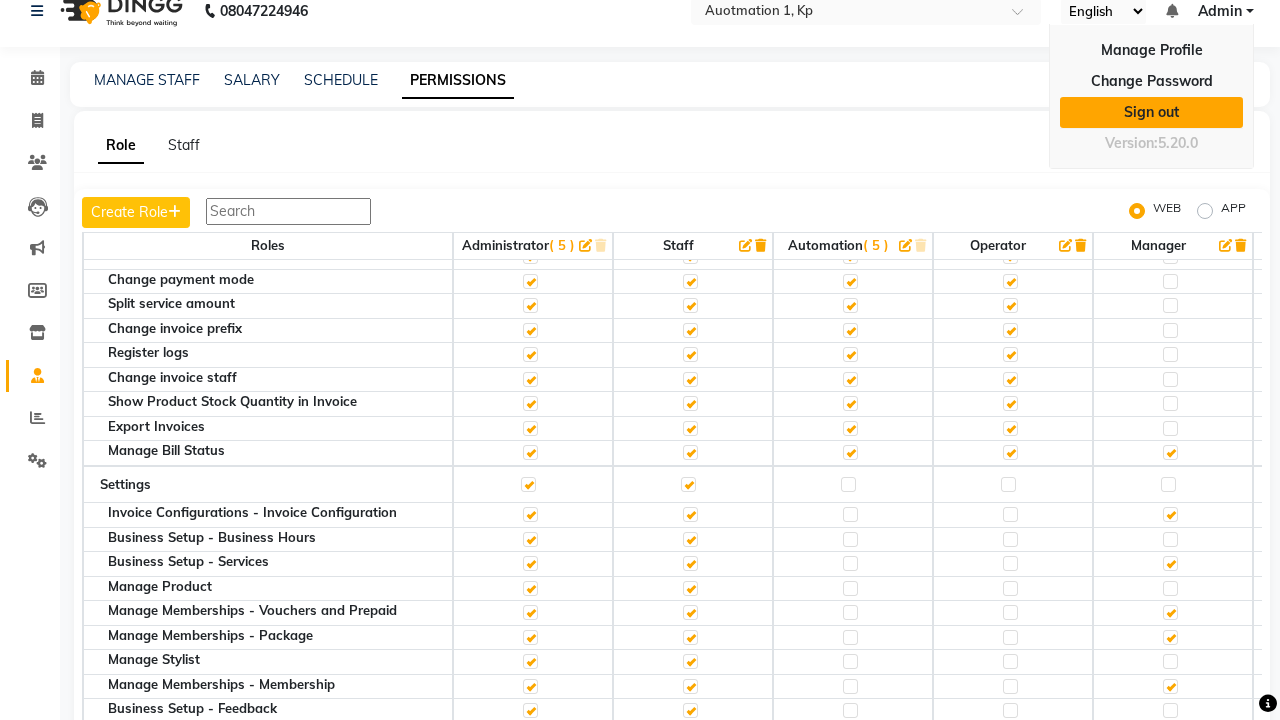 click on "Sign out" at bounding box center (1151, 112) 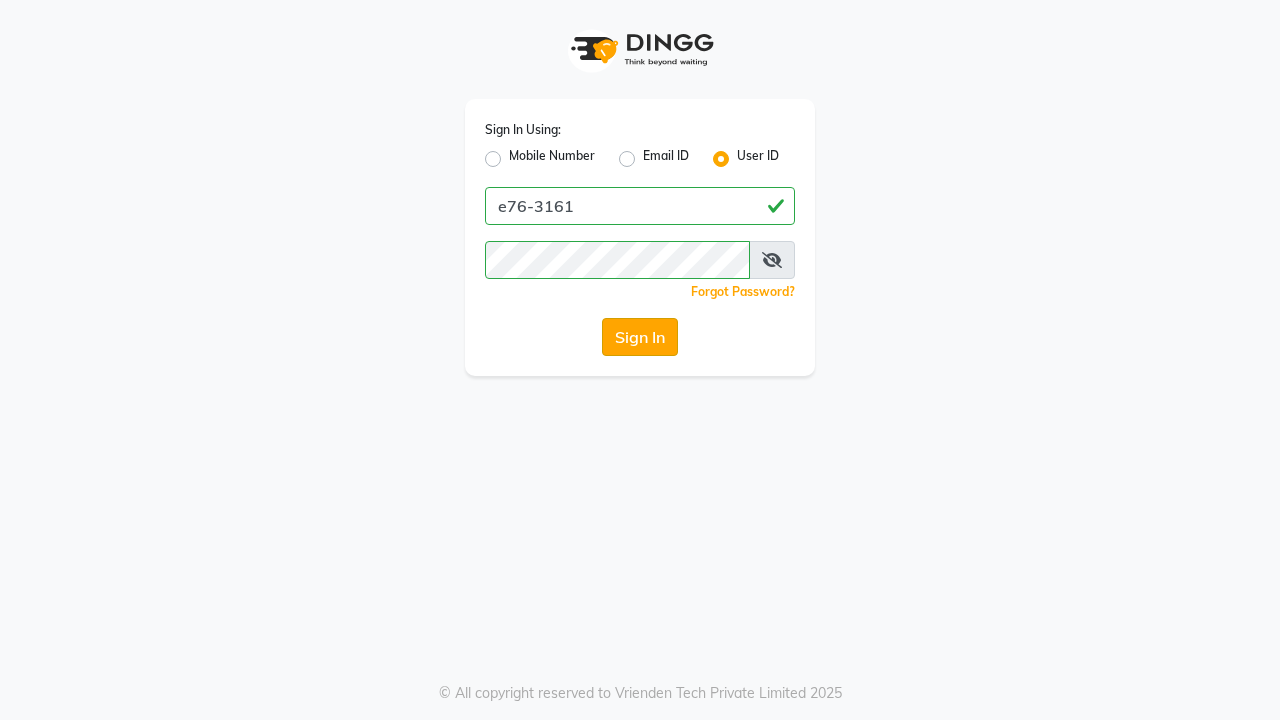 click on "Sign In" 